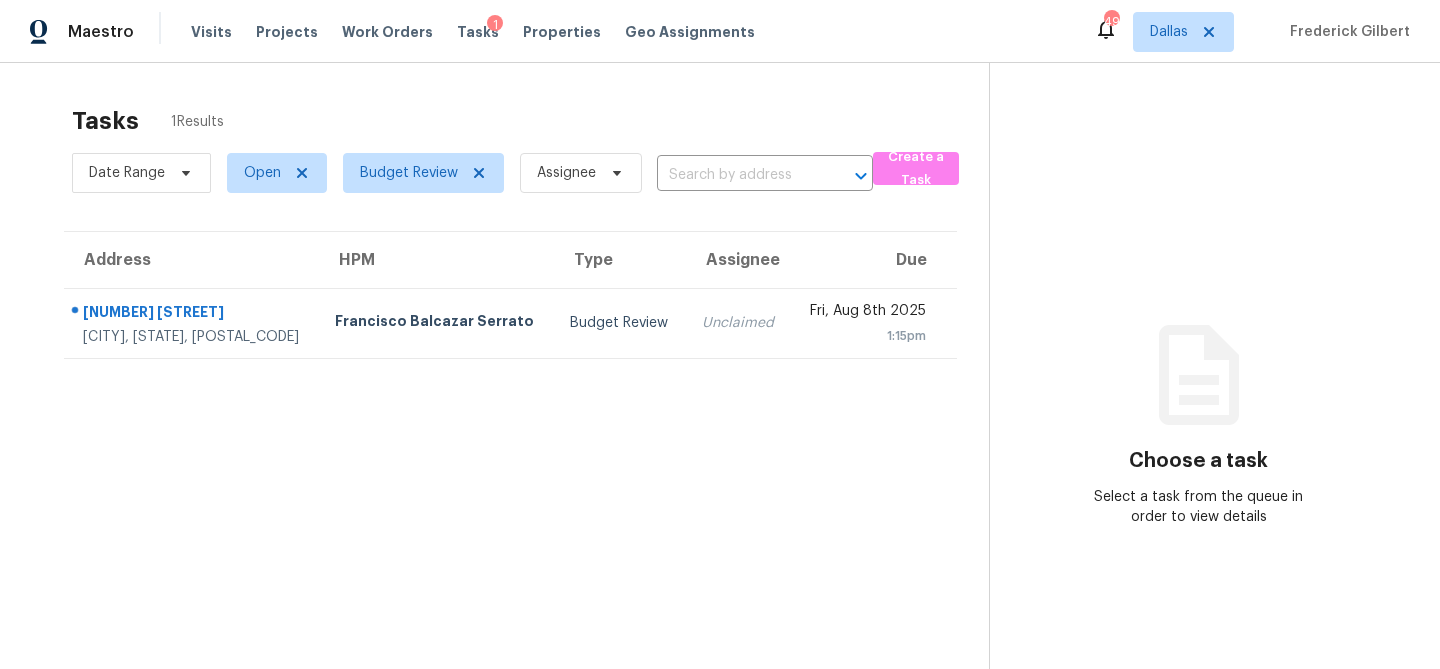 scroll, scrollTop: 0, scrollLeft: 0, axis: both 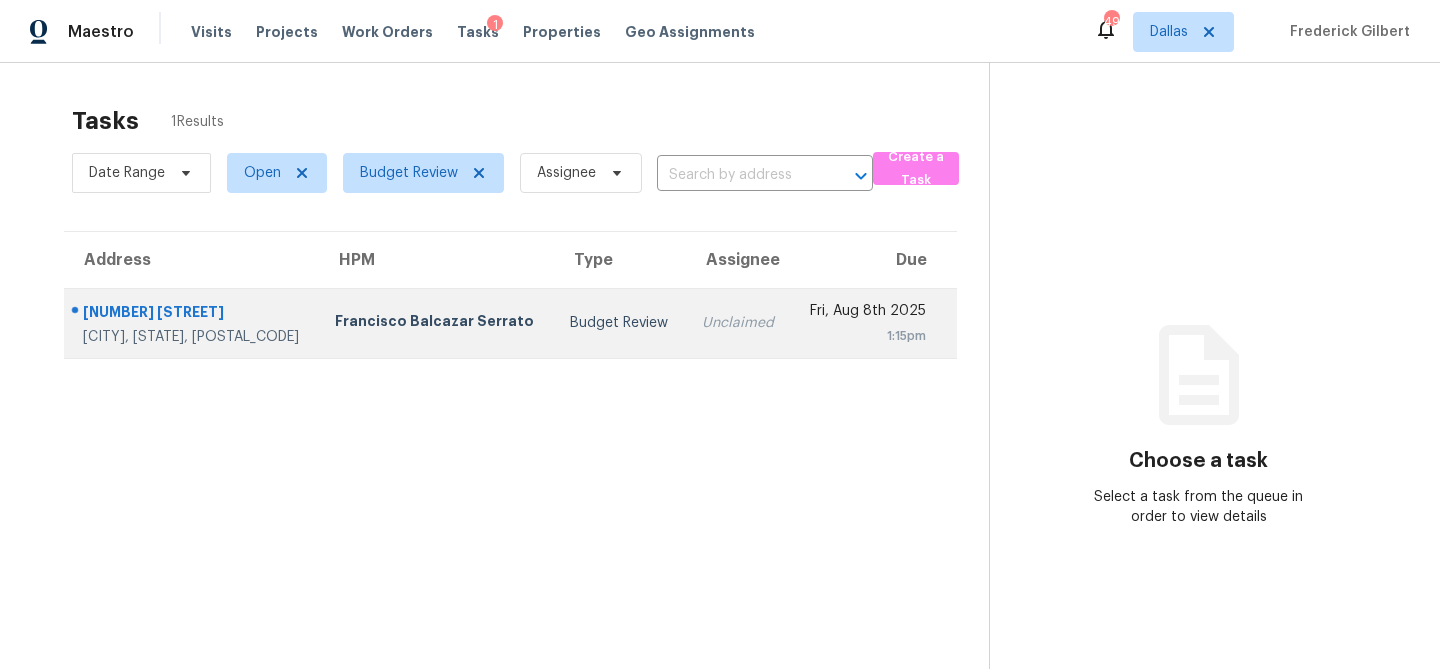 click on "Francisco Balcazar Serrato" at bounding box center (436, 323) 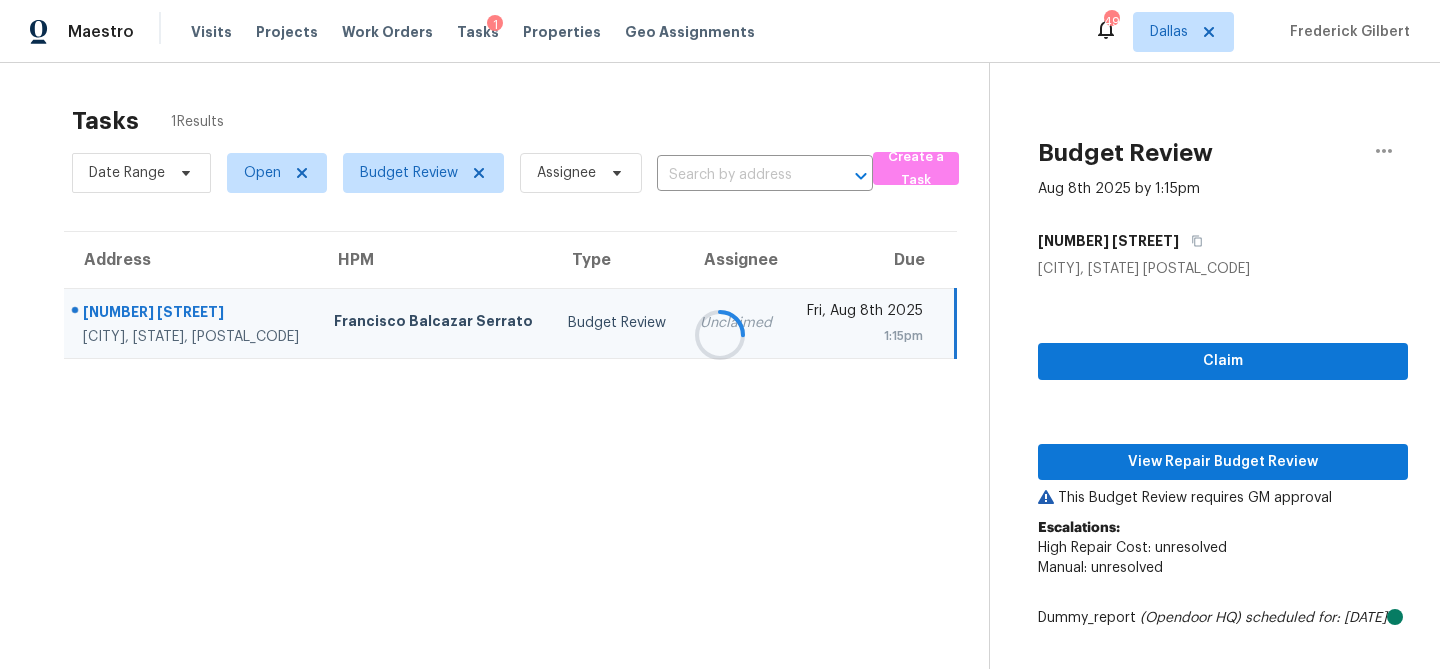 click at bounding box center [720, 334] 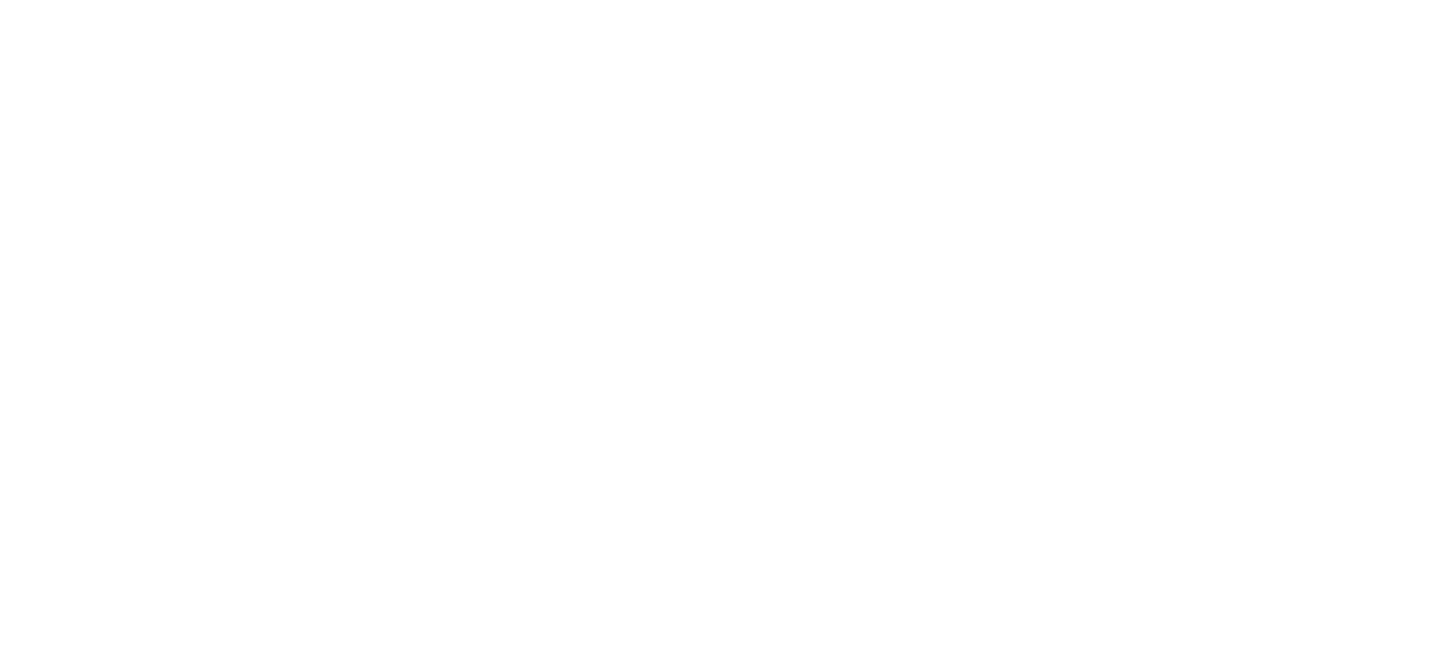 scroll, scrollTop: 0, scrollLeft: 0, axis: both 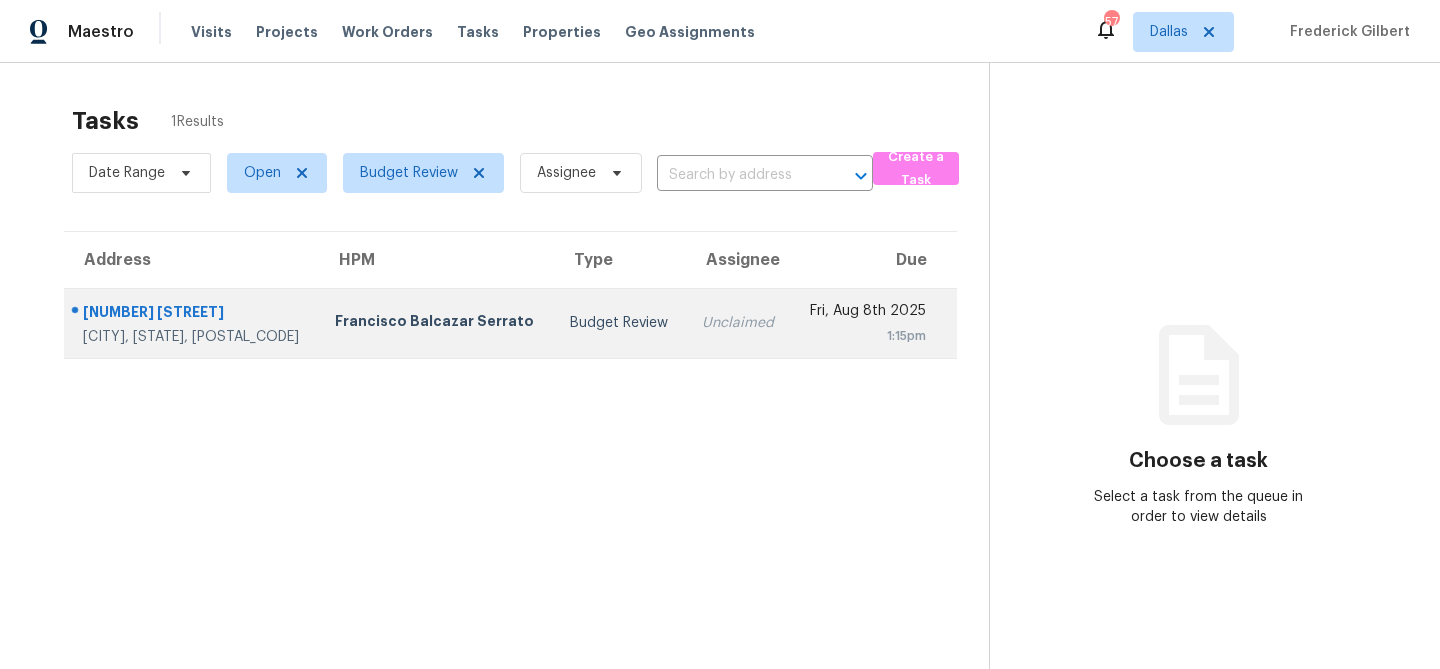click on "Francisco Balcazar Serrato" at bounding box center [436, 323] 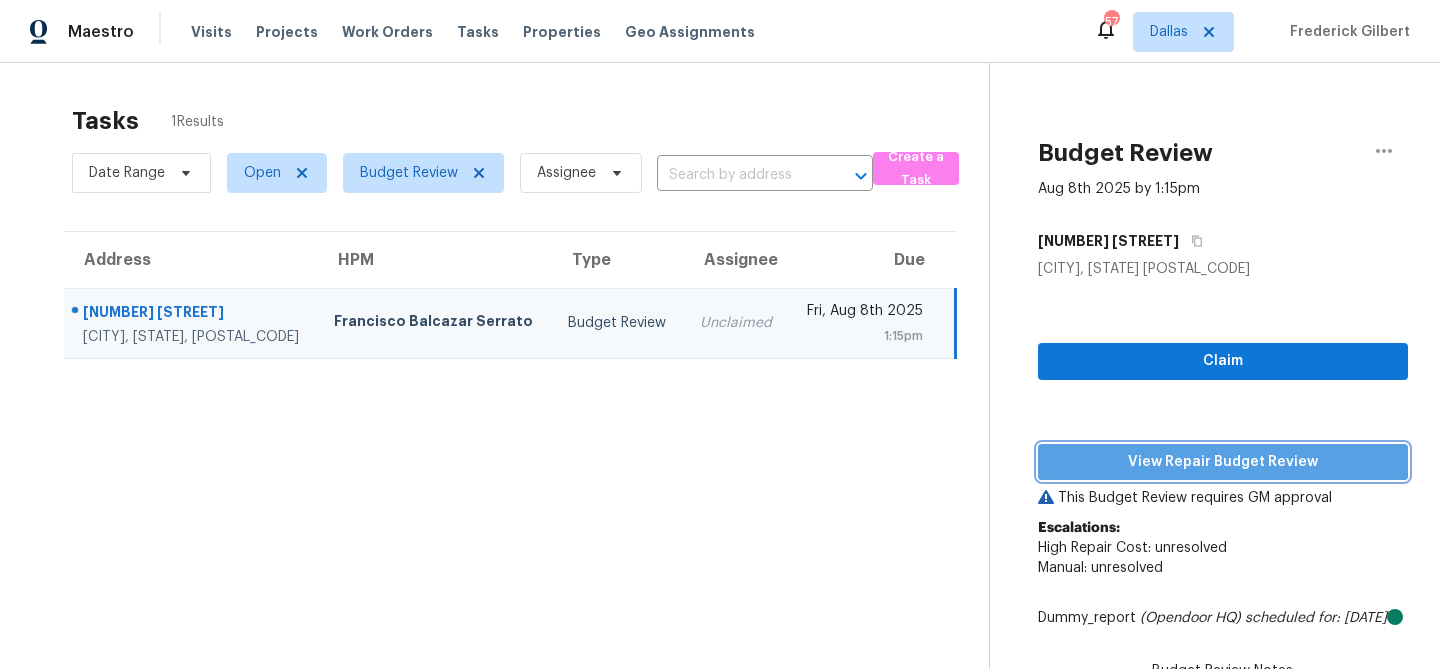 click on "View Repair Budget Review" at bounding box center (1223, 462) 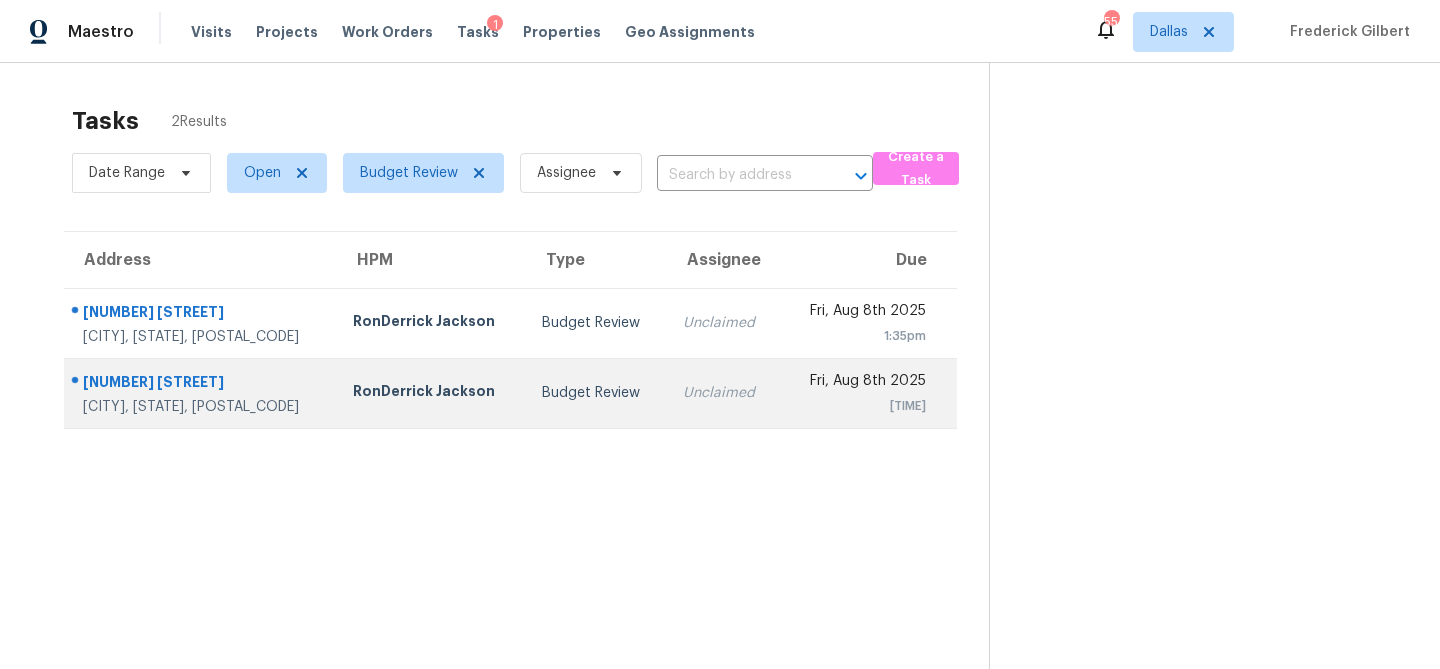 click on "RonDerrick Jackson" at bounding box center (431, 393) 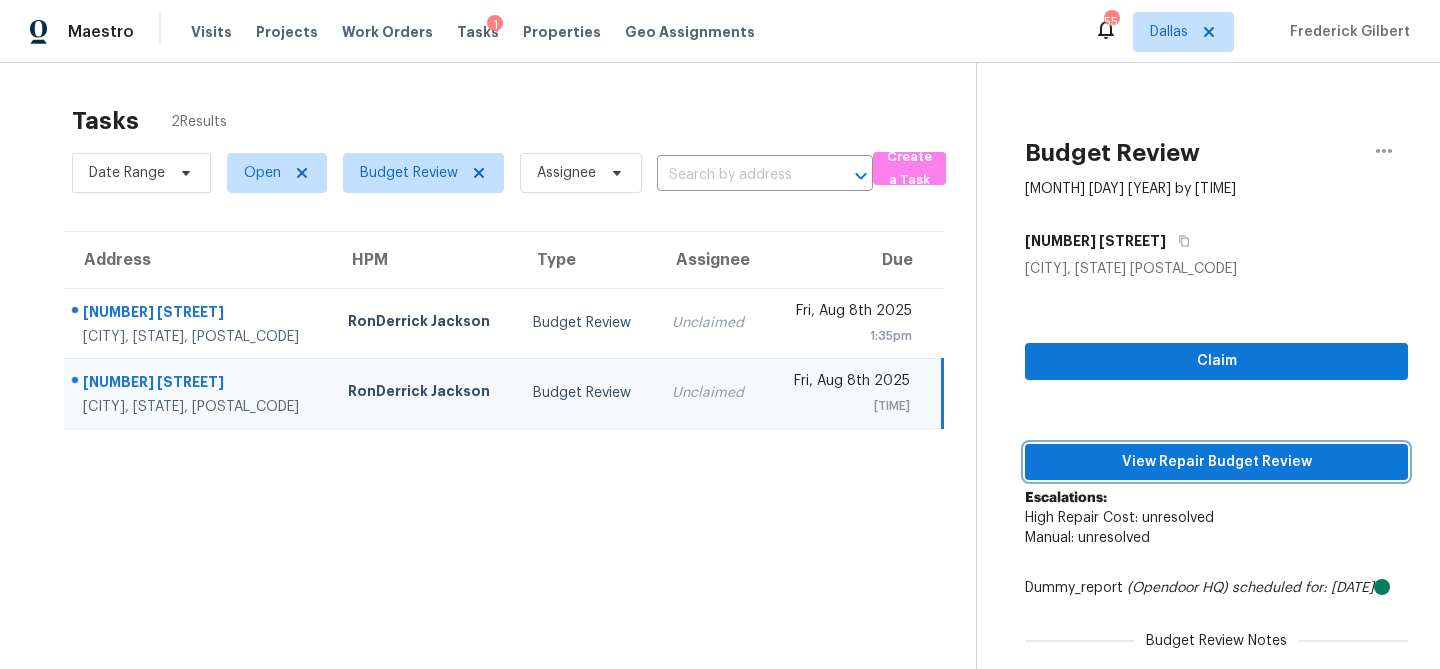 click on "View Repair Budget Review" at bounding box center [1216, 462] 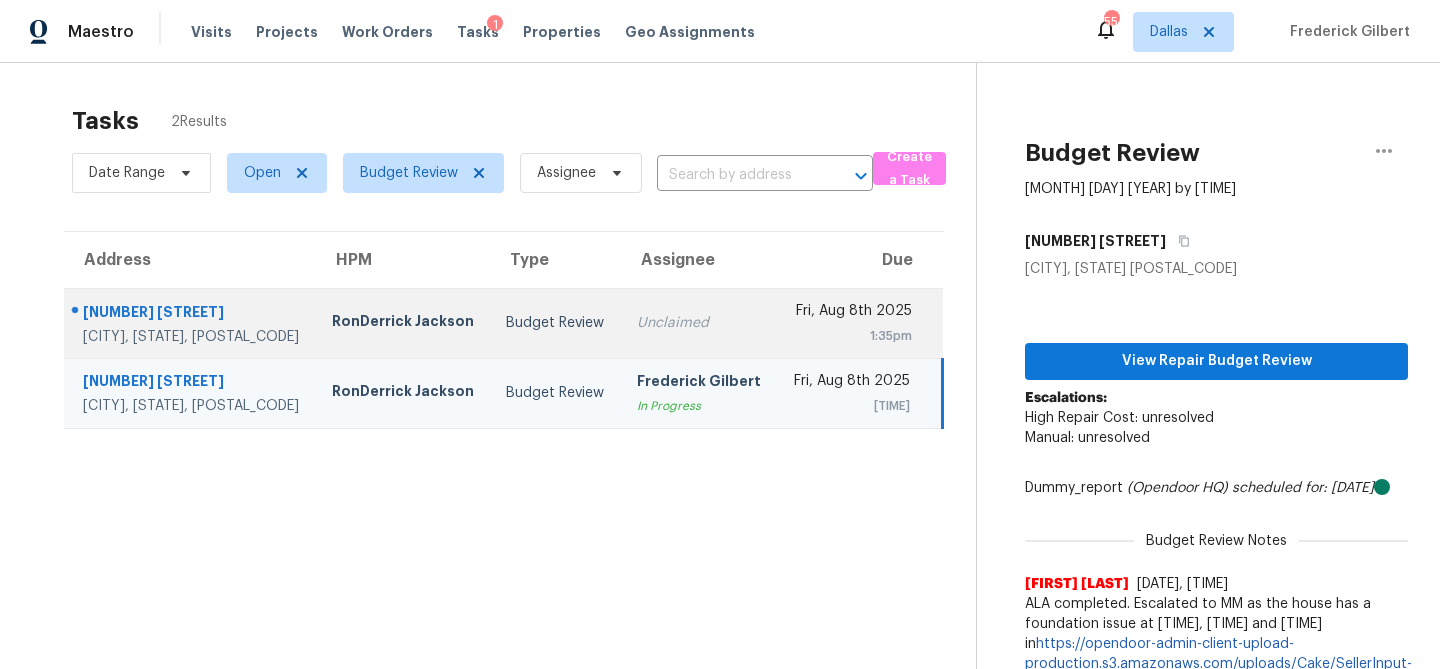 click on "Unclaimed" at bounding box center (699, 323) 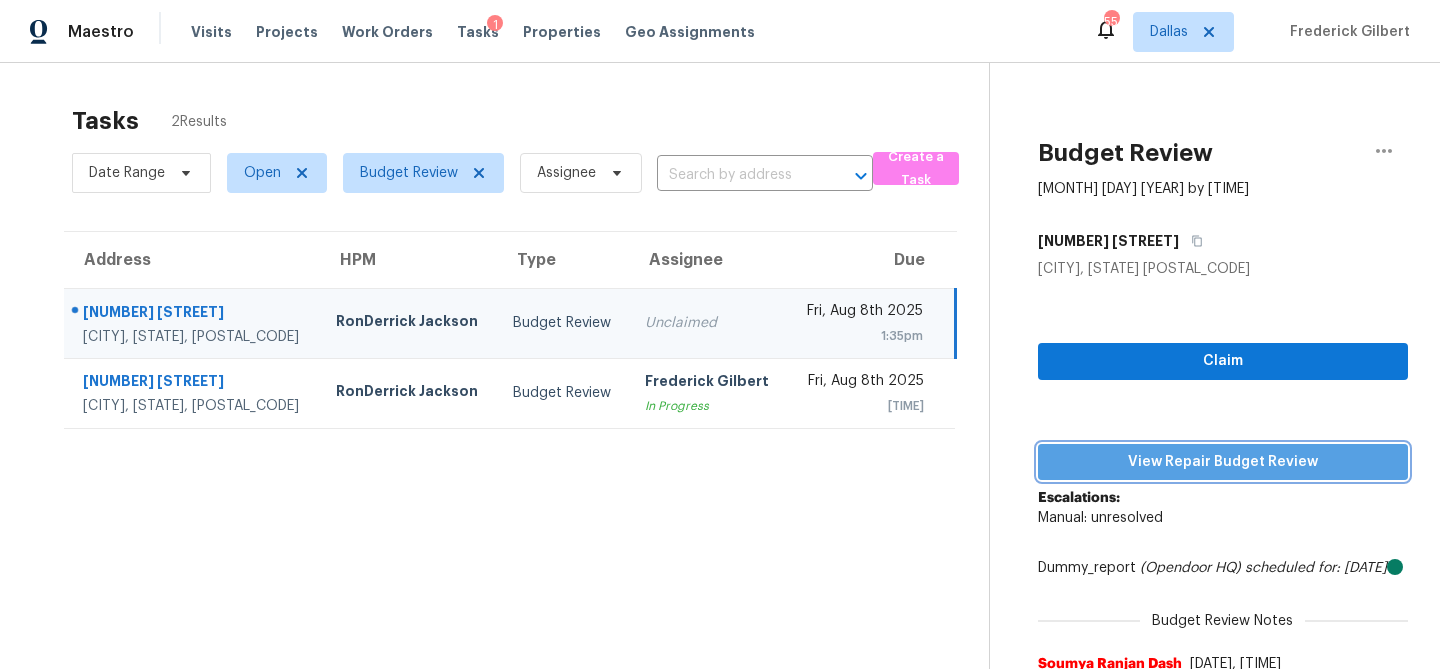 click on "View Repair Budget Review" at bounding box center (1223, 462) 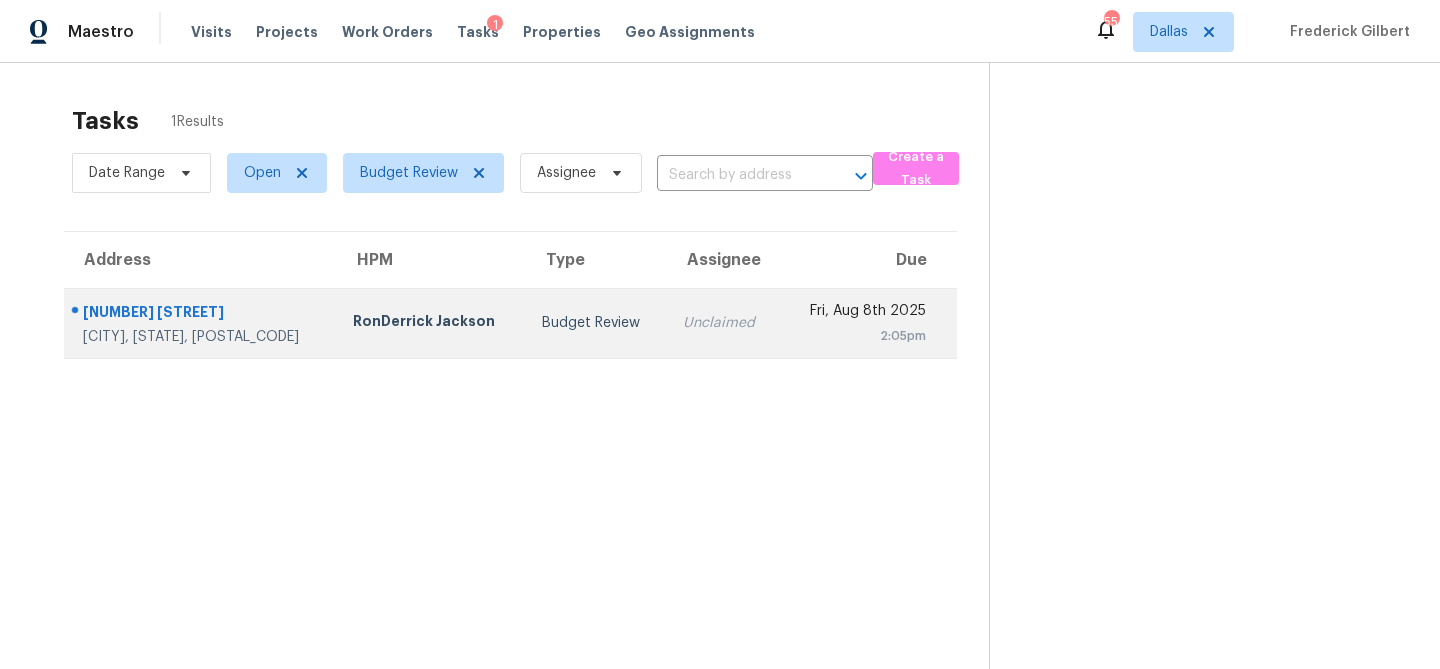 click on "RonDerrick Jackson" at bounding box center (431, 323) 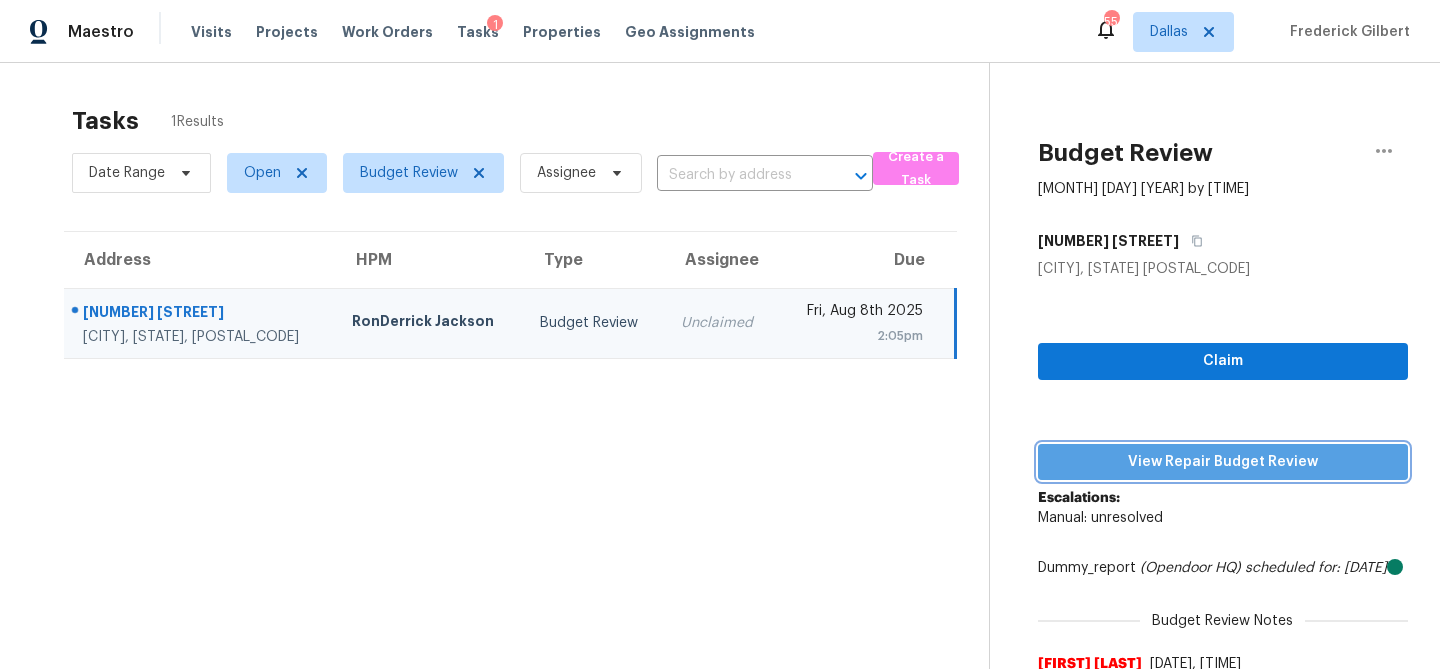 click on "View Repair Budget Review" at bounding box center [1223, 462] 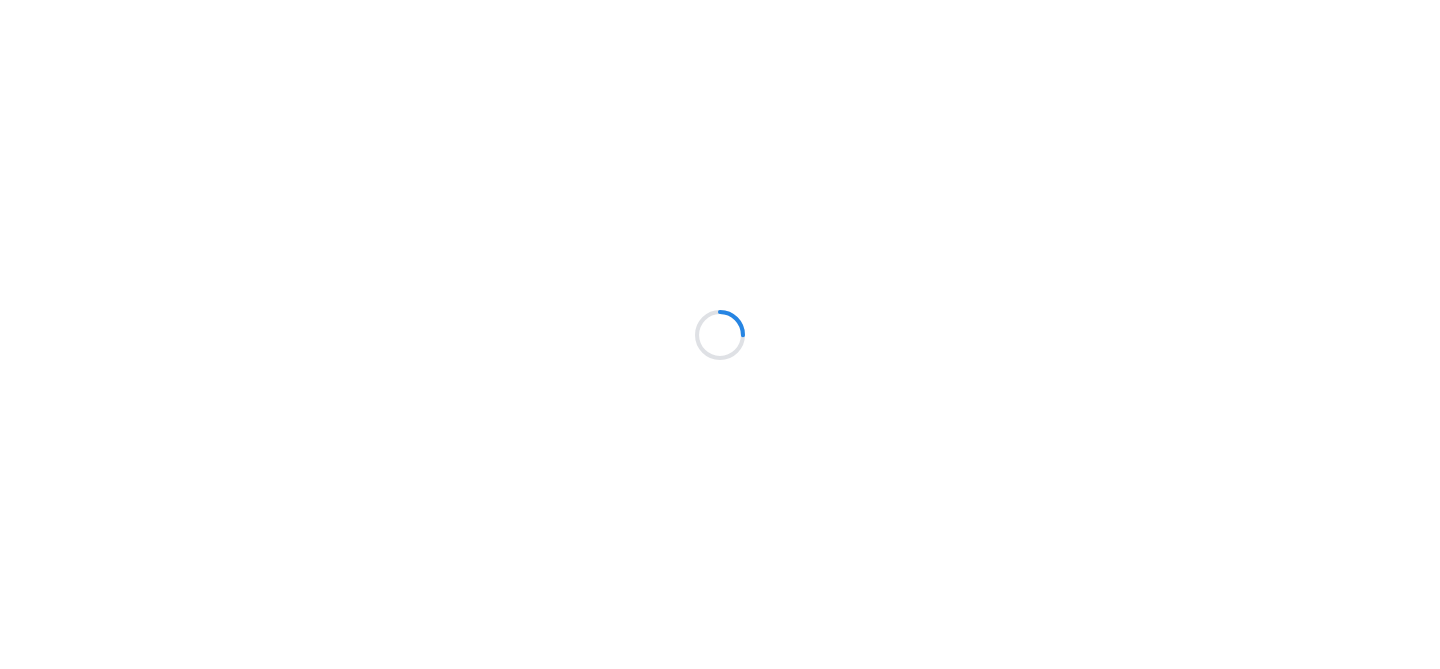 scroll, scrollTop: 0, scrollLeft: 0, axis: both 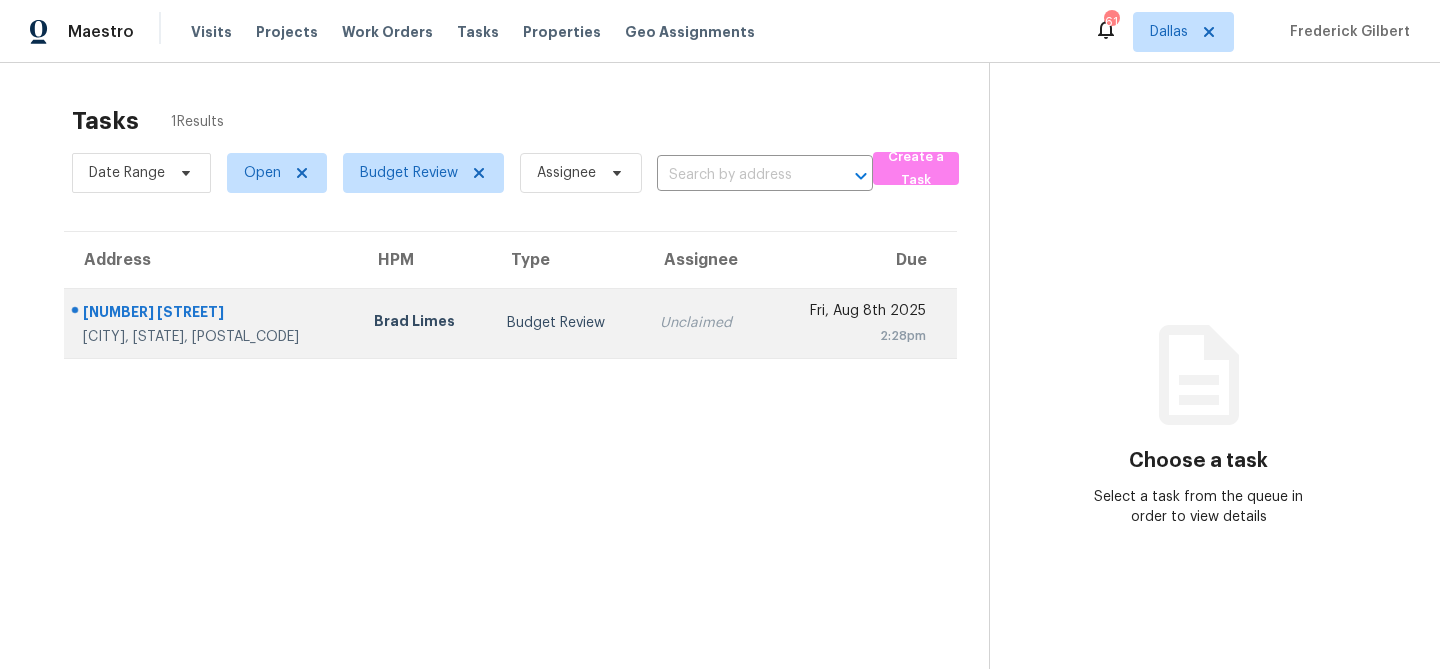 click on "Budget Review" at bounding box center (567, 323) 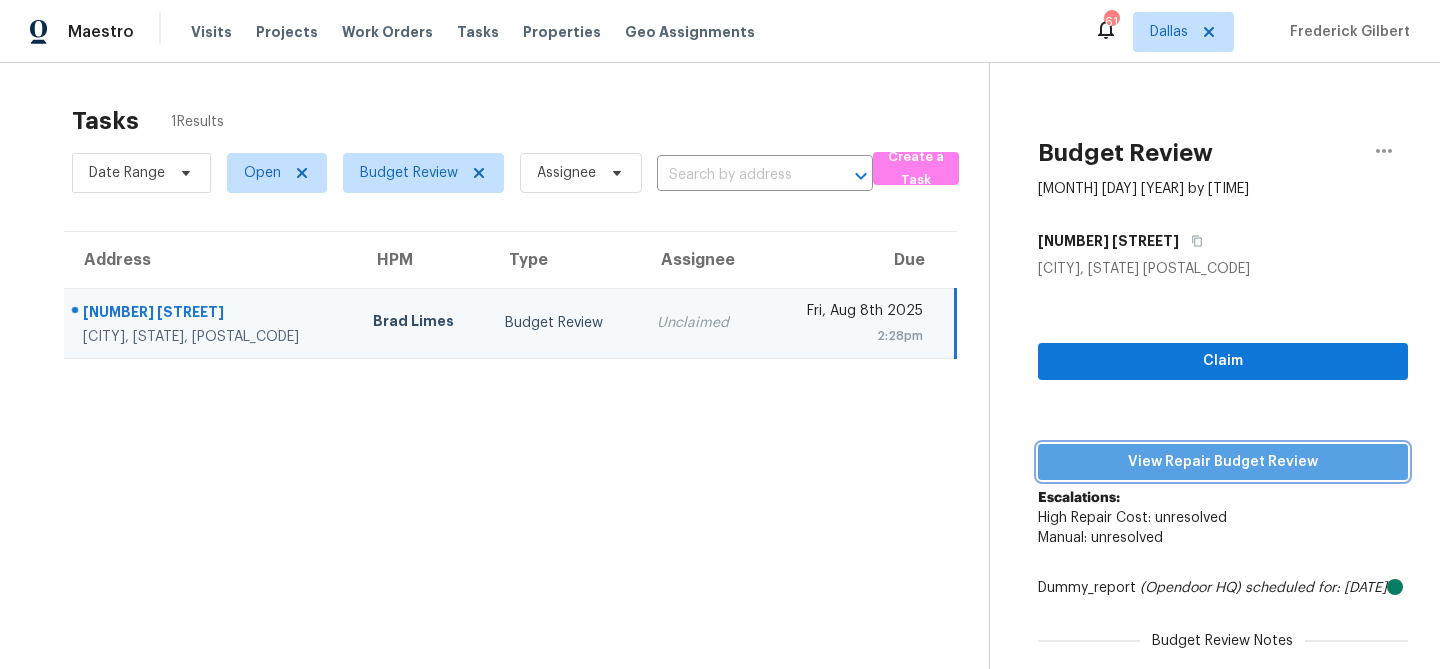 click on "View Repair Budget Review" at bounding box center (1223, 462) 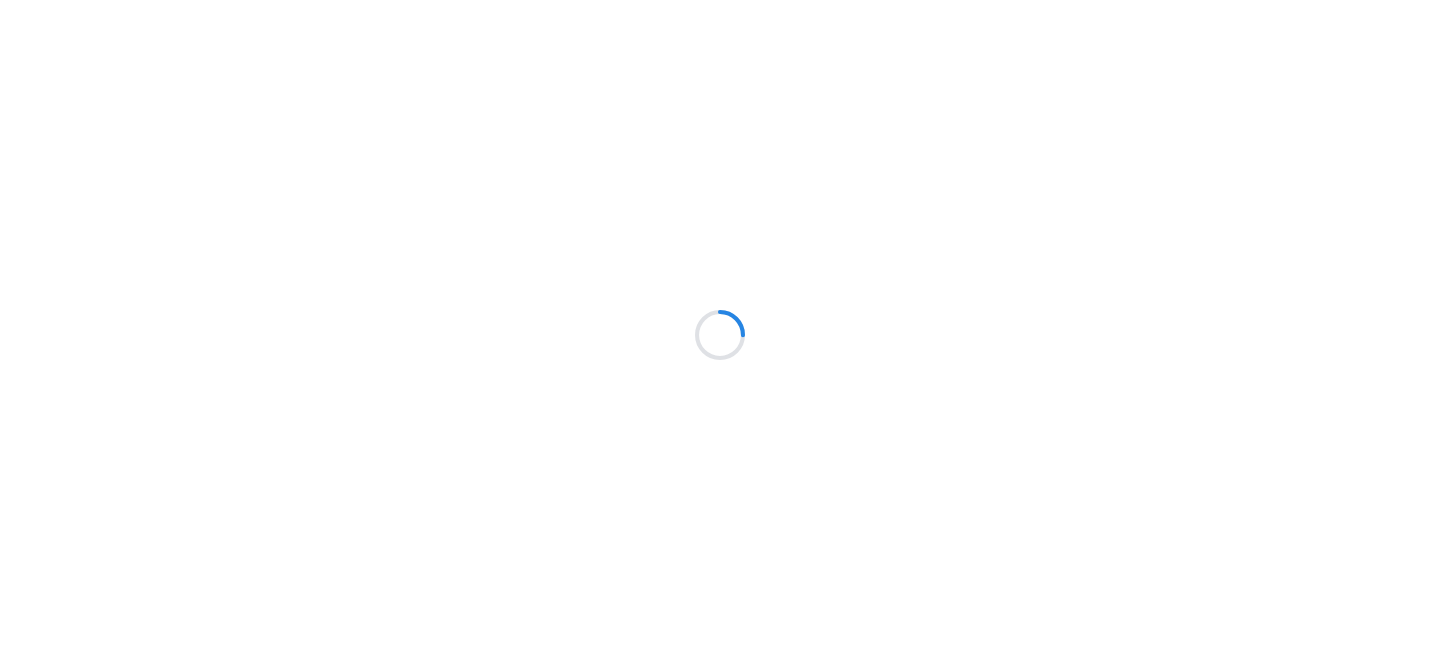 scroll, scrollTop: 0, scrollLeft: 0, axis: both 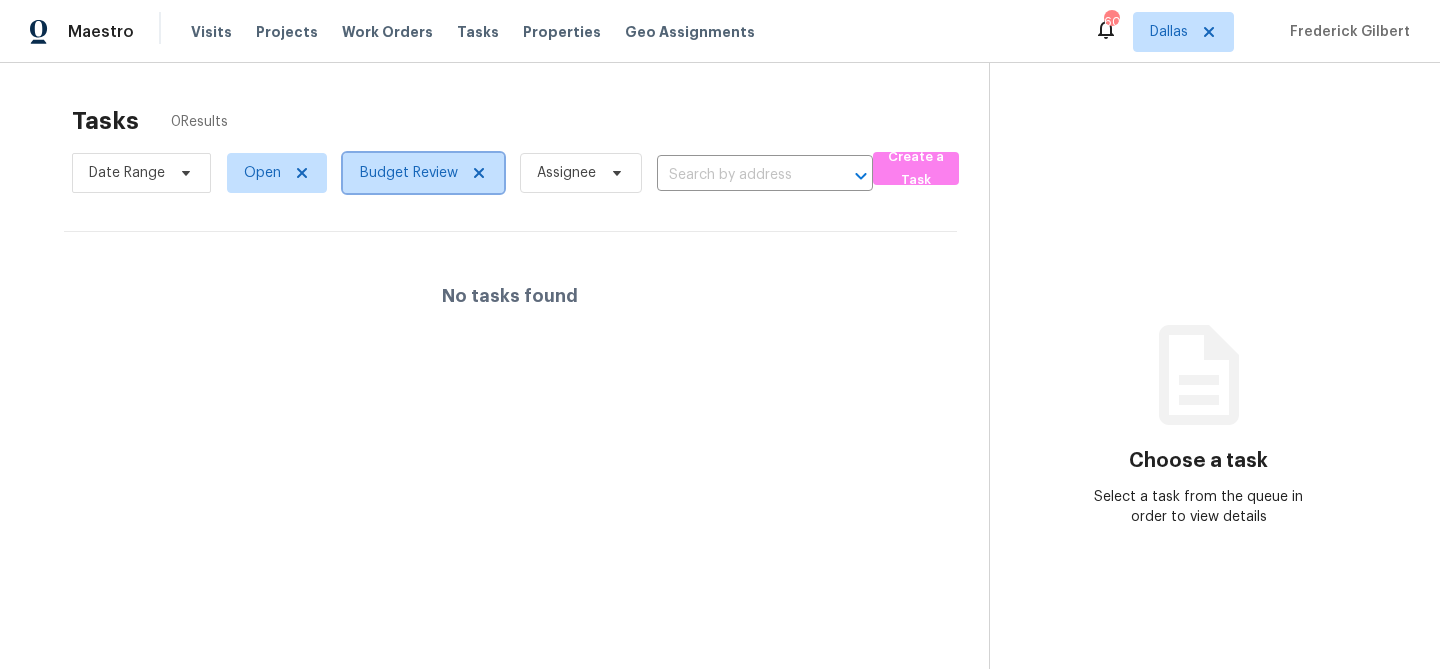 click on "Budget Review" at bounding box center [409, 173] 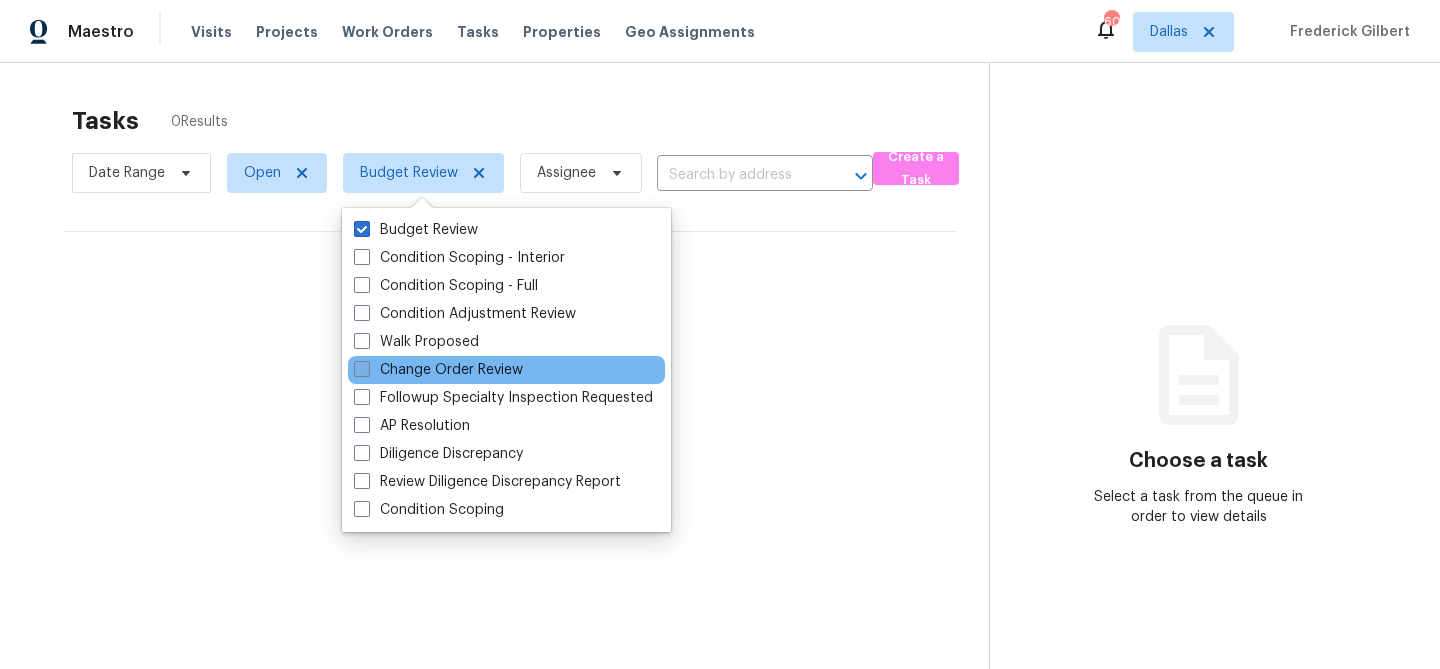 click on "Change Order Review" at bounding box center (438, 370) 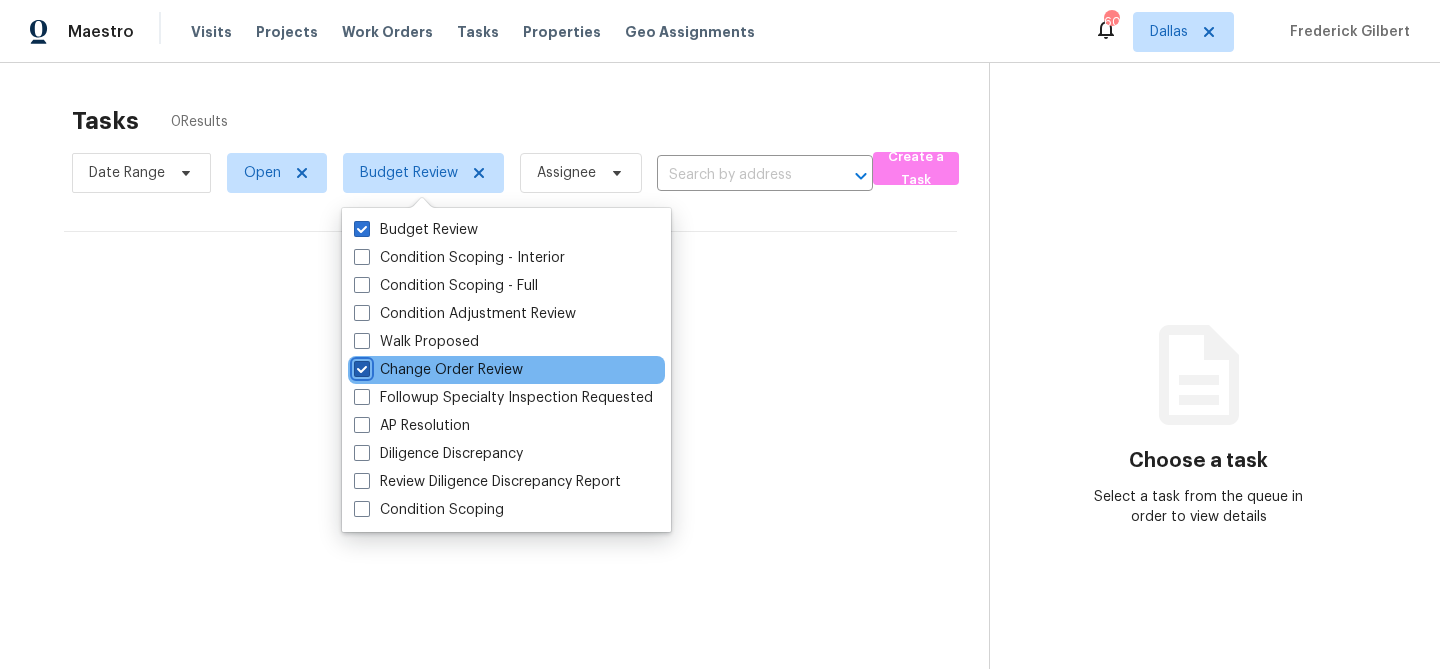 checkbox on "true" 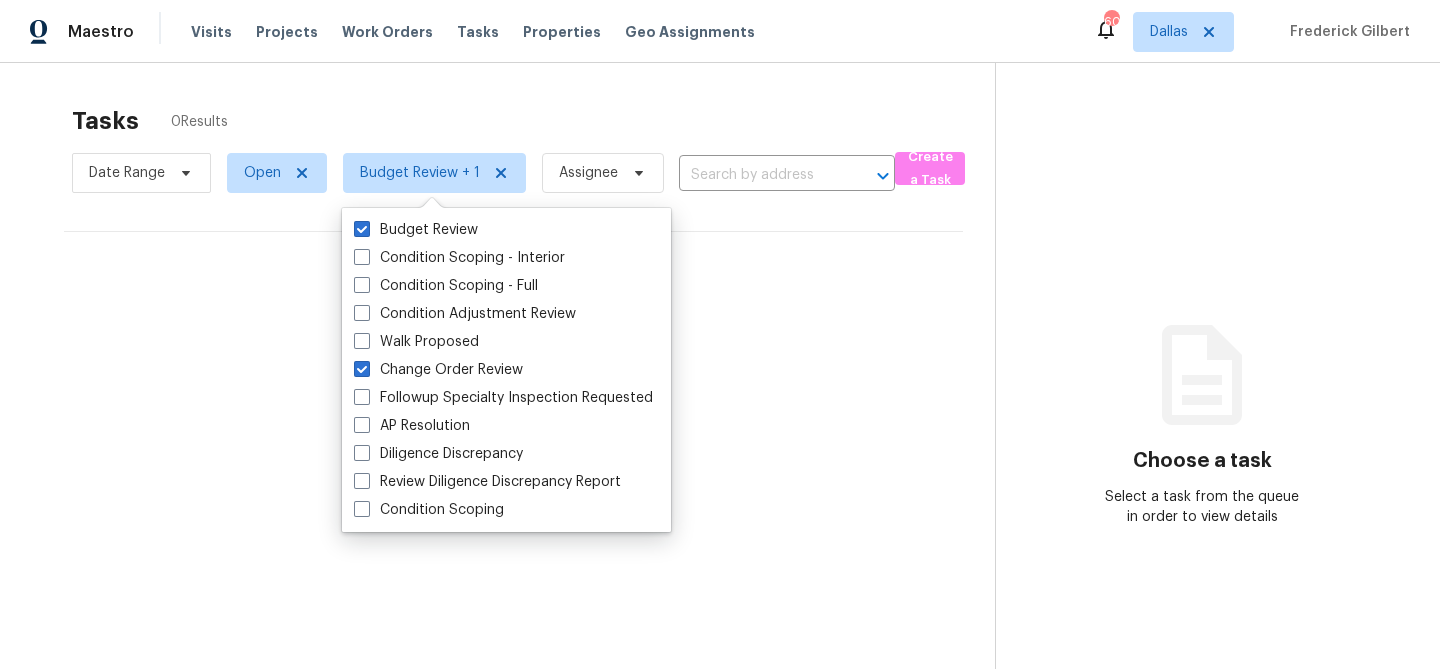 click on "Tasks 0  Results Date Range Open Budget Review + 1 Assignee ​ Create a Task No tasks found Choose a task Select a task from the queue in order to view details" at bounding box center (720, 397) 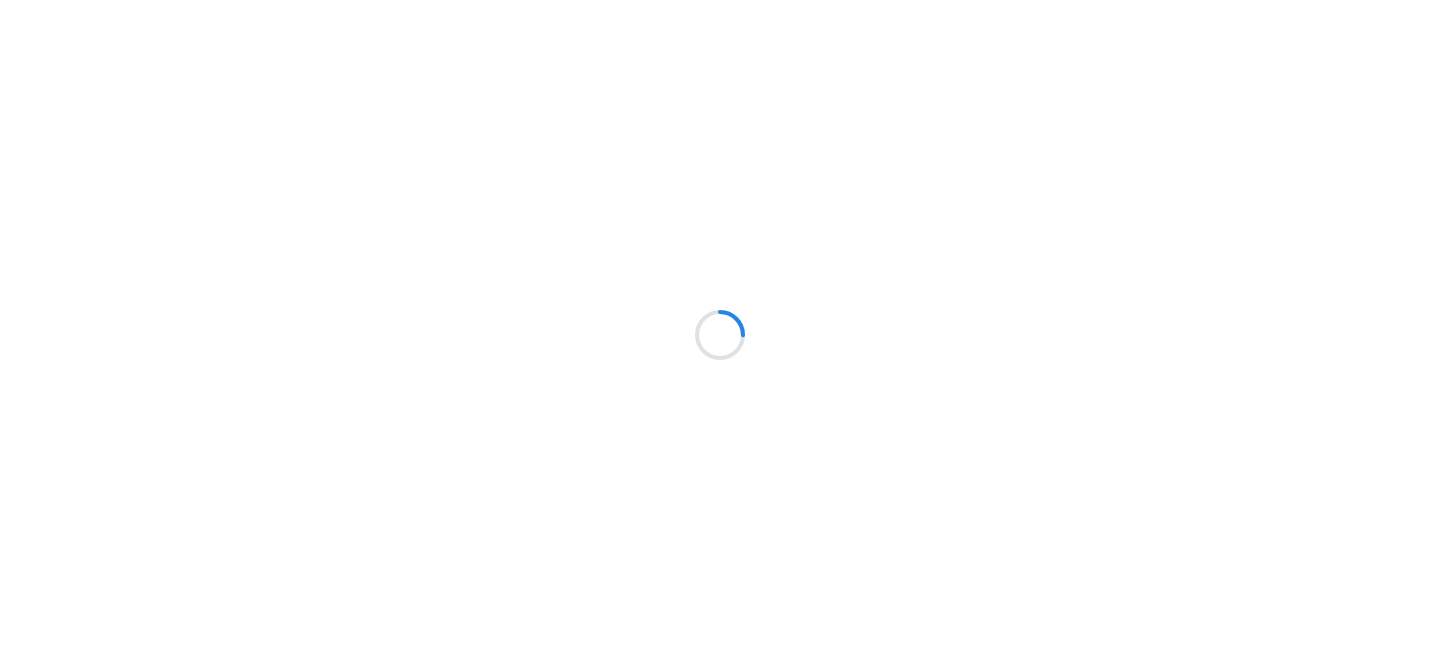 scroll, scrollTop: 0, scrollLeft: 0, axis: both 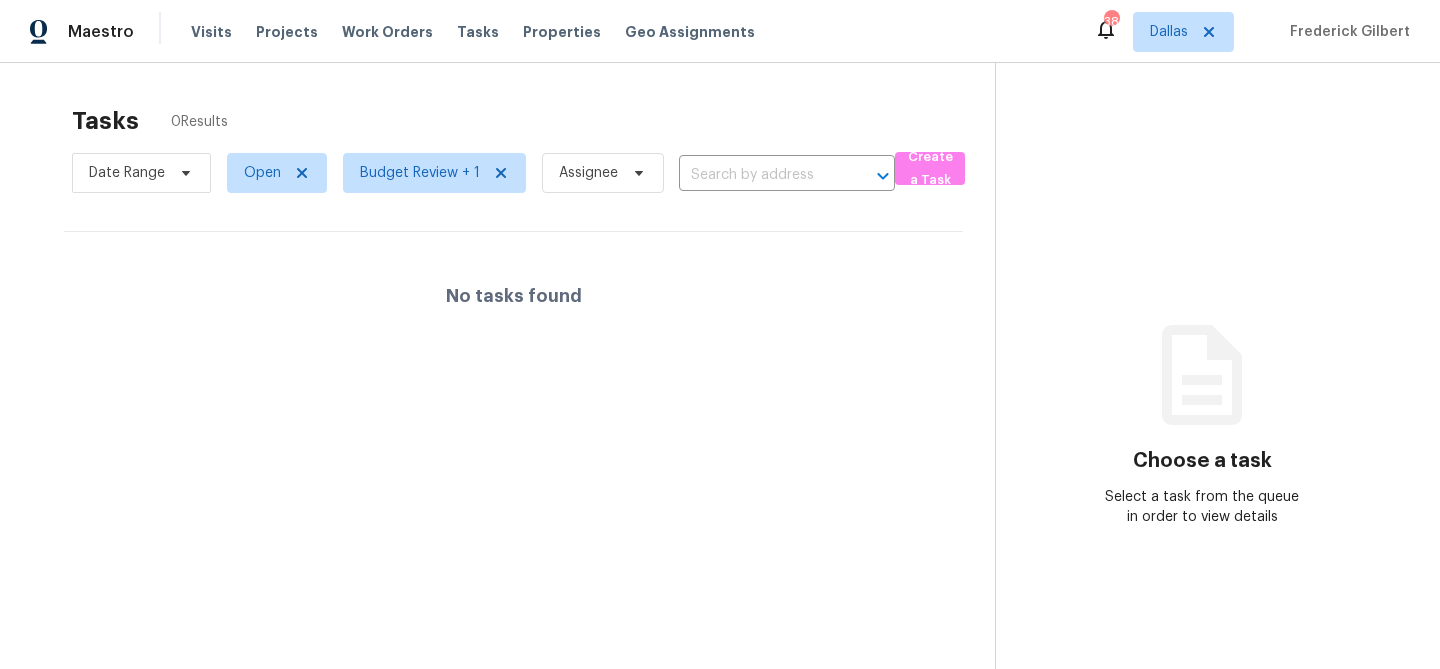 click on "Visits Projects Work Orders Tasks Properties Geo Assignments" at bounding box center [485, 32] 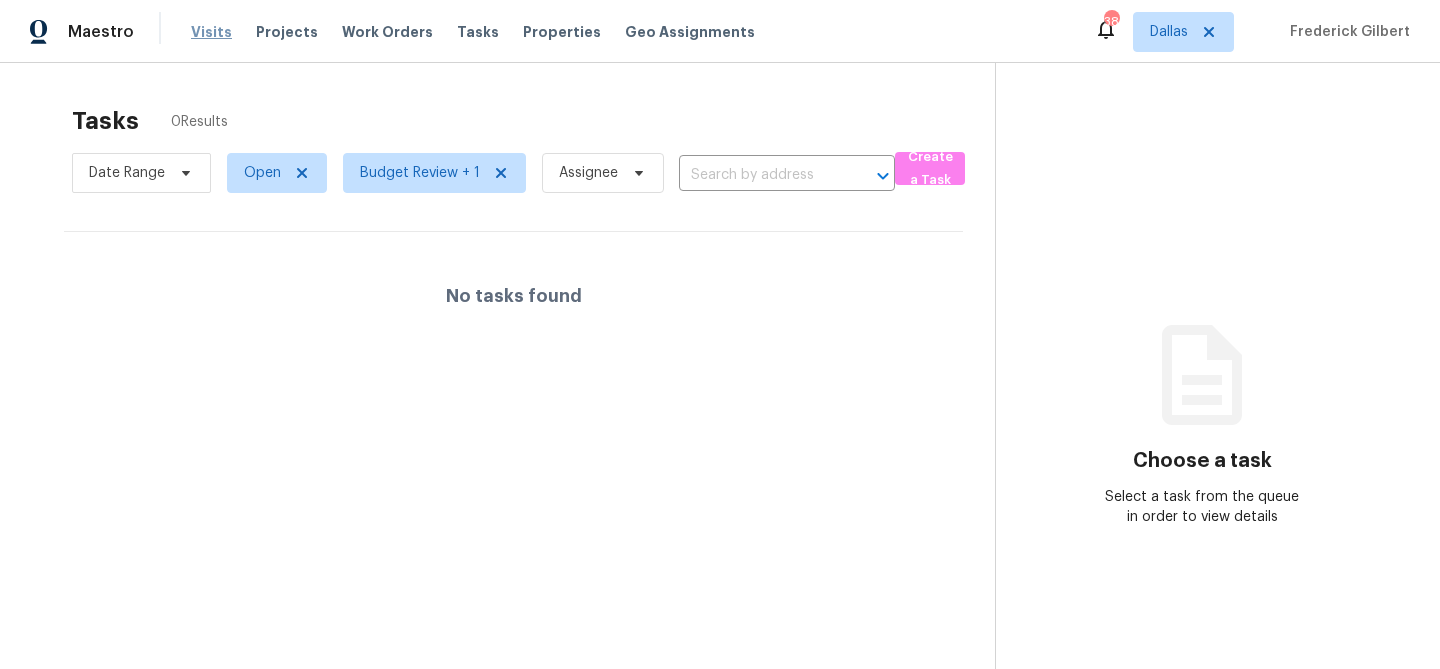 click on "Visits" at bounding box center [211, 32] 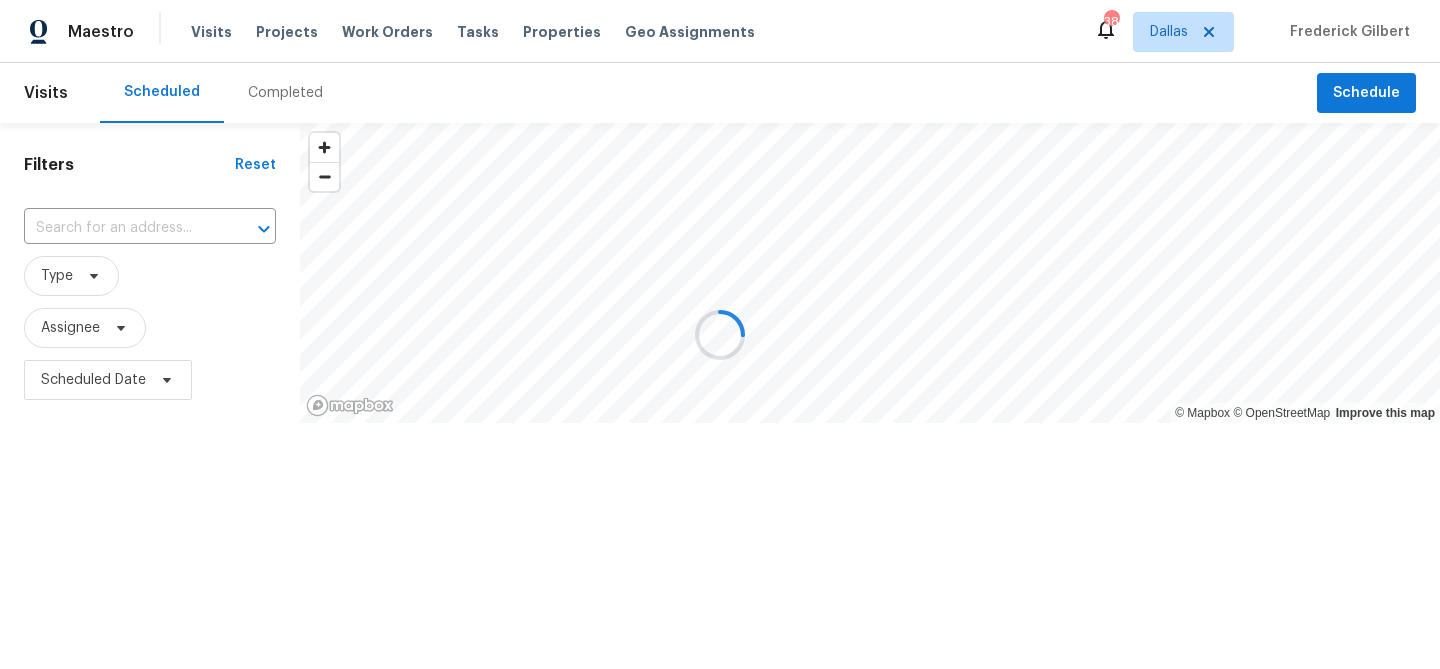 click at bounding box center [720, 334] 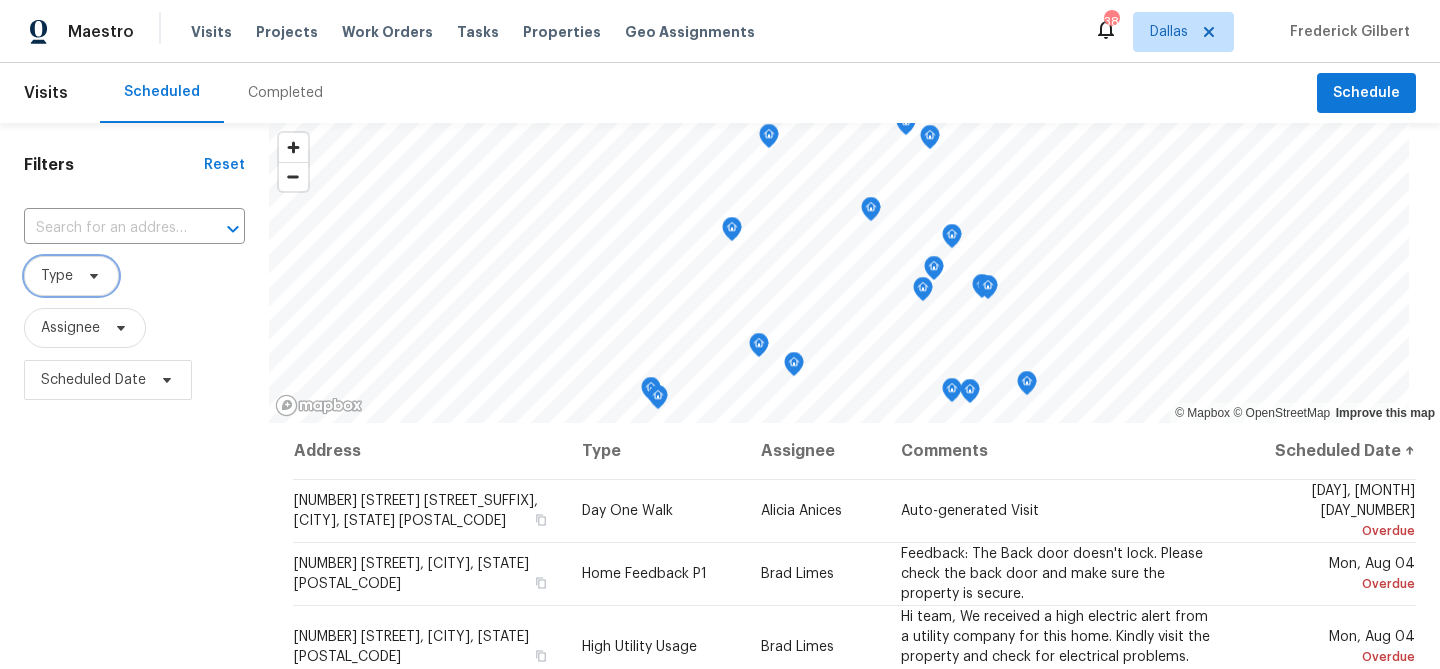 click 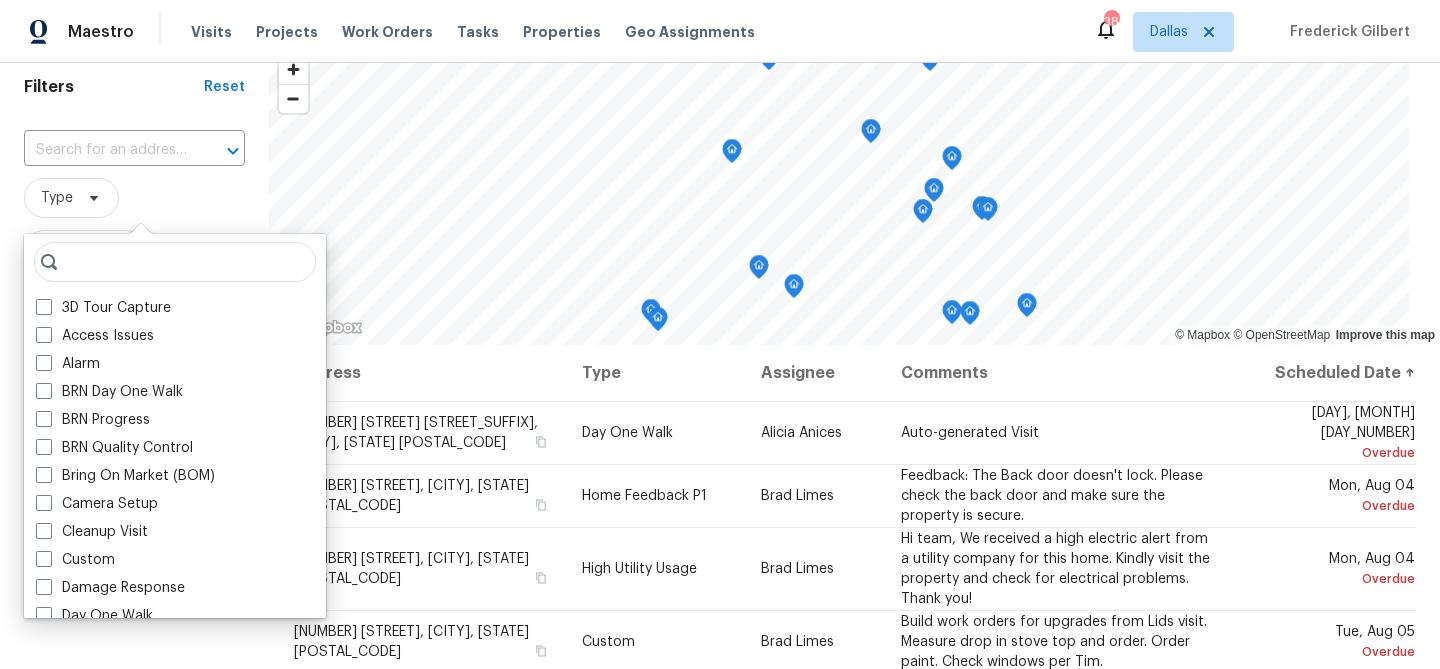 scroll, scrollTop: 76, scrollLeft: 0, axis: vertical 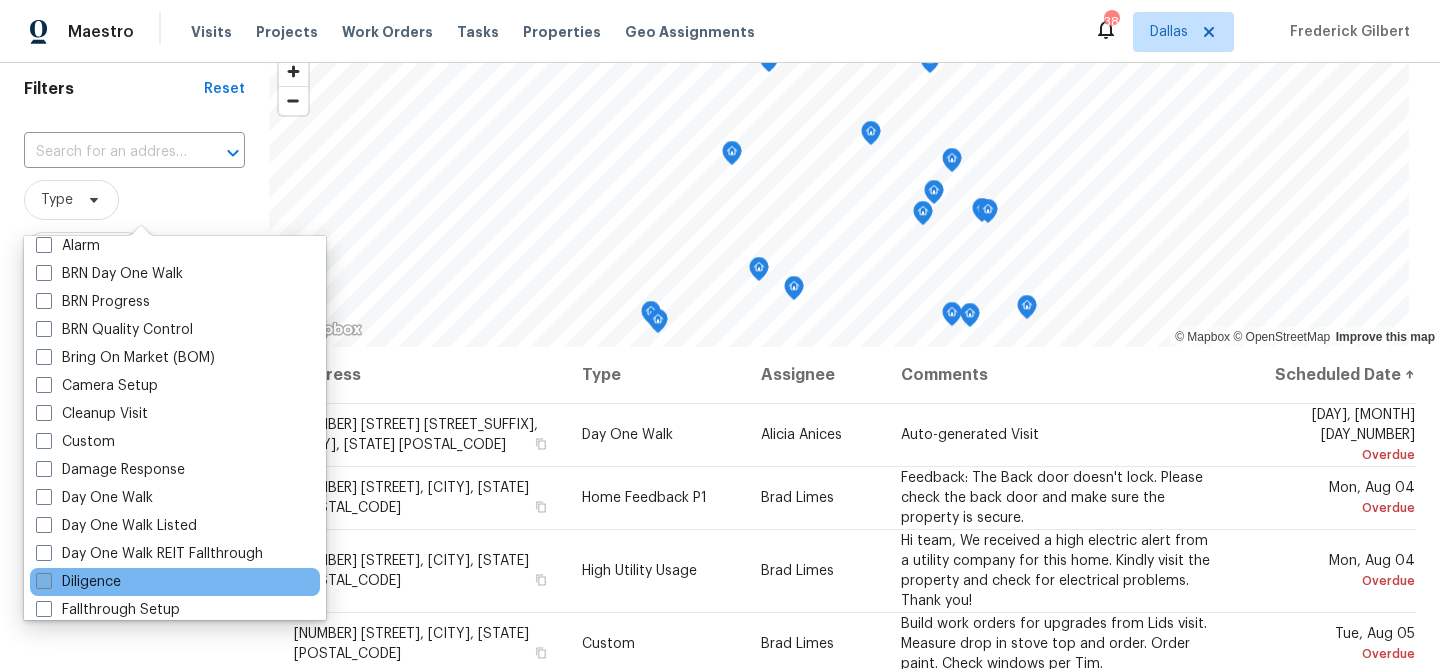 click on "Diligence" at bounding box center [78, 582] 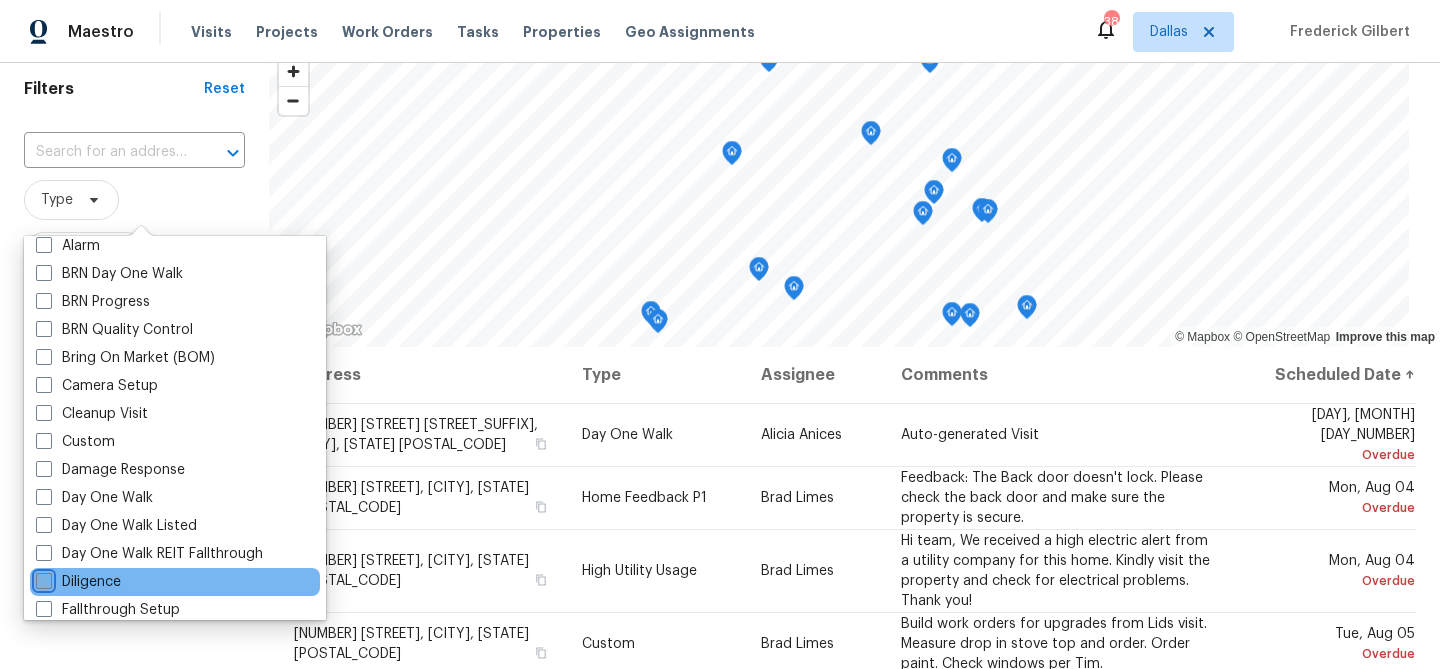 click on "Diligence" at bounding box center [42, 578] 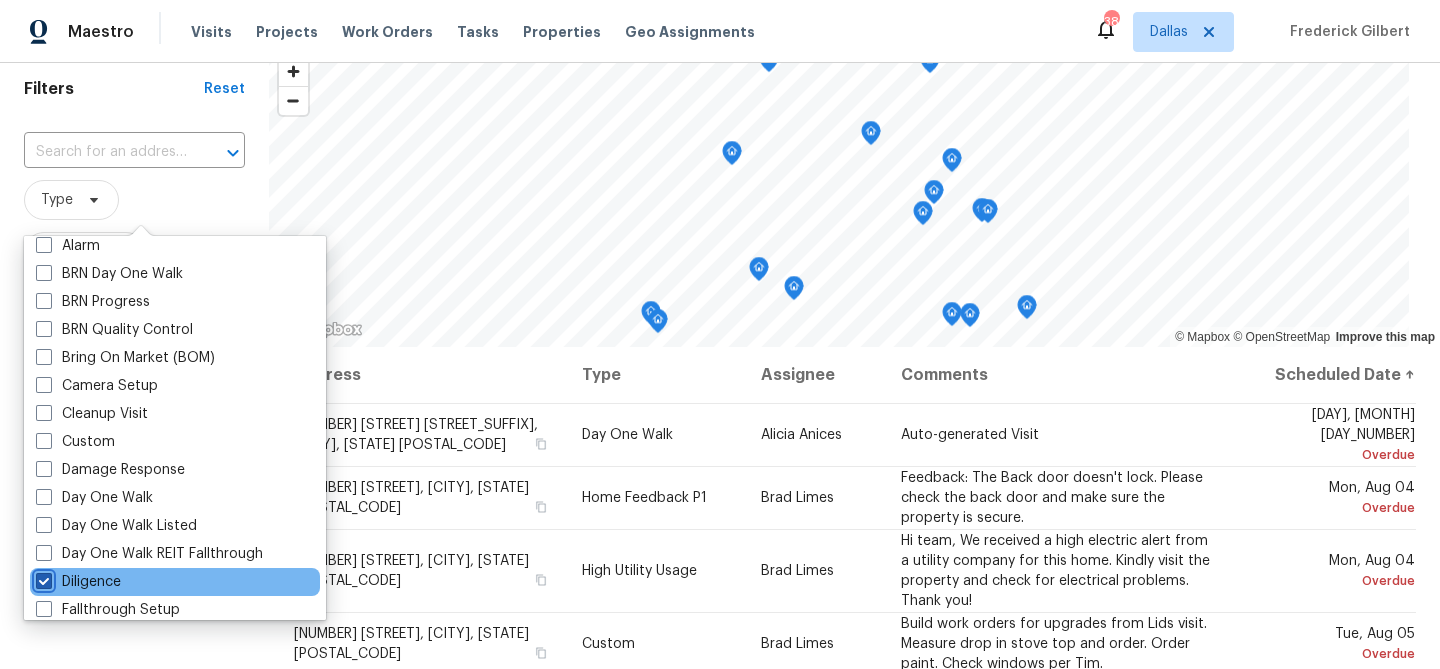 checkbox on "true" 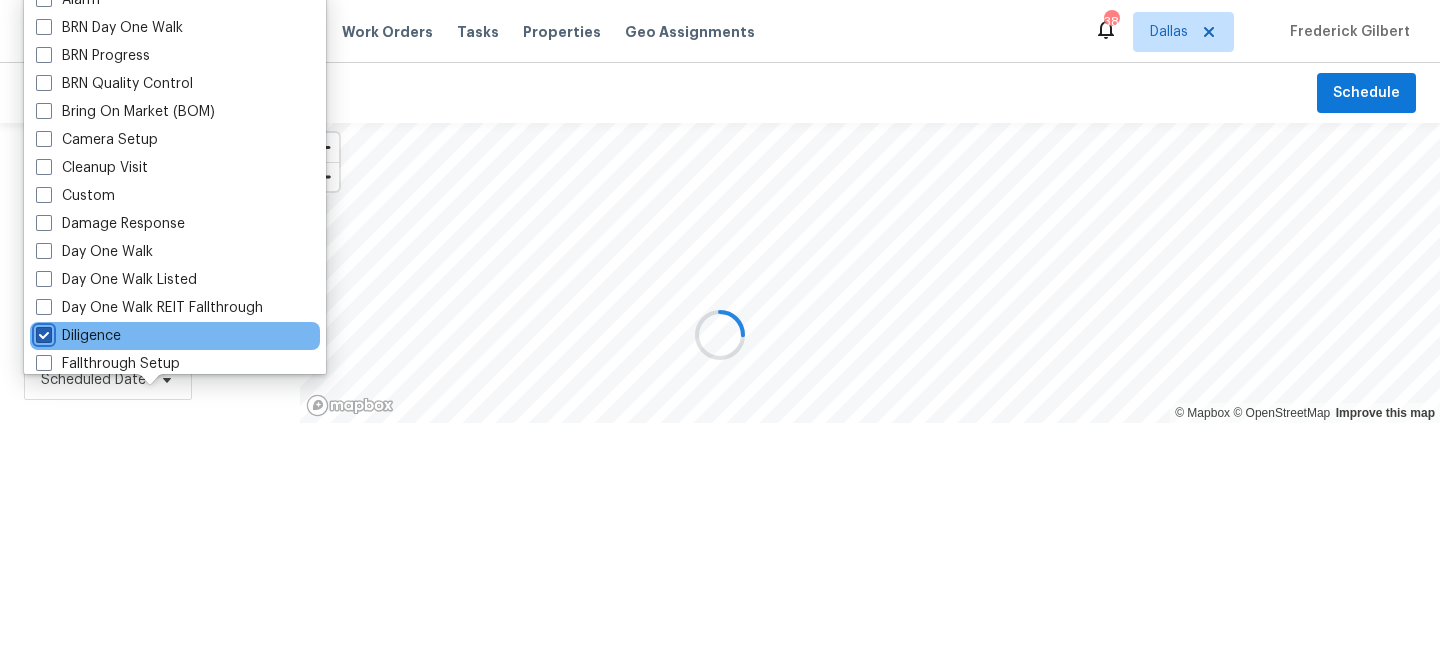 scroll, scrollTop: 0, scrollLeft: 0, axis: both 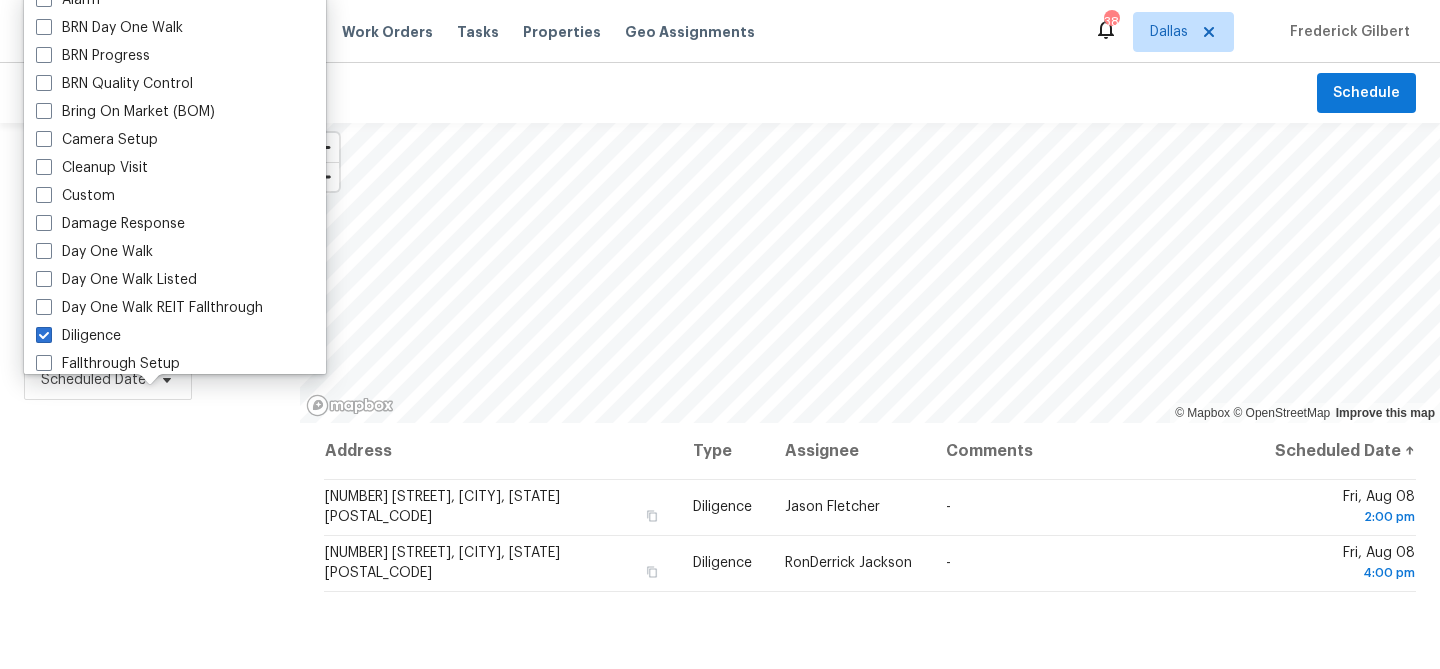 click on "Filters Reset ​ Diligence Assignee Scheduled Date" at bounding box center (150, 540) 